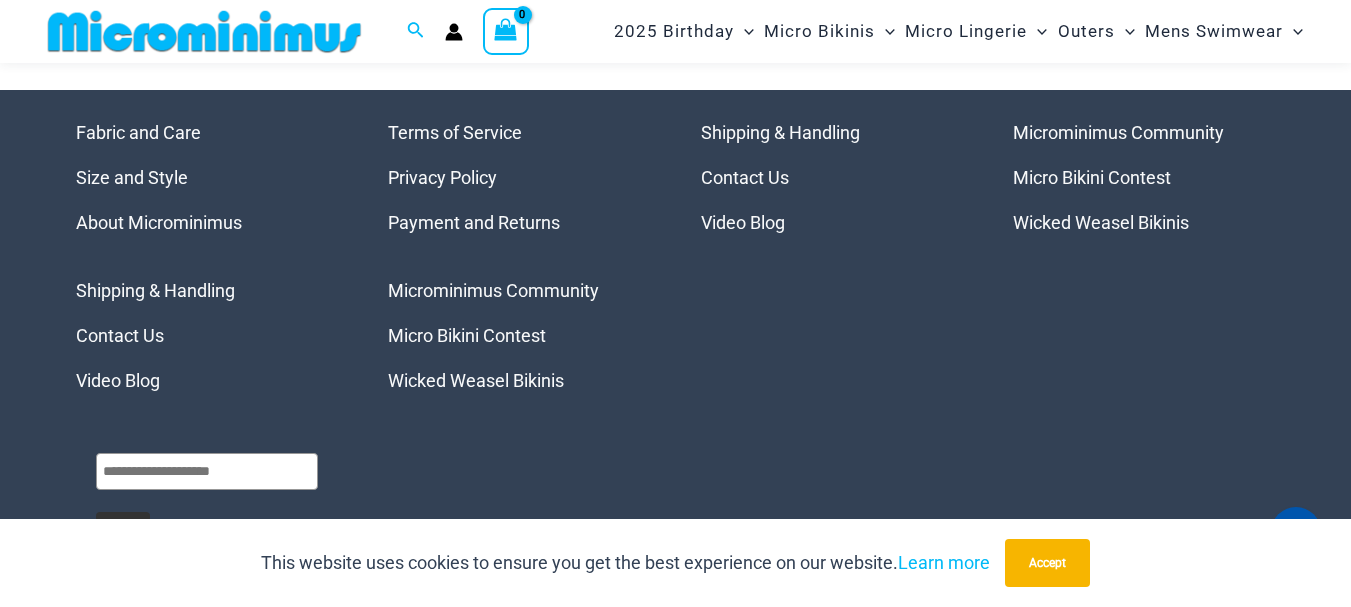 scroll, scrollTop: 8782, scrollLeft: 0, axis: vertical 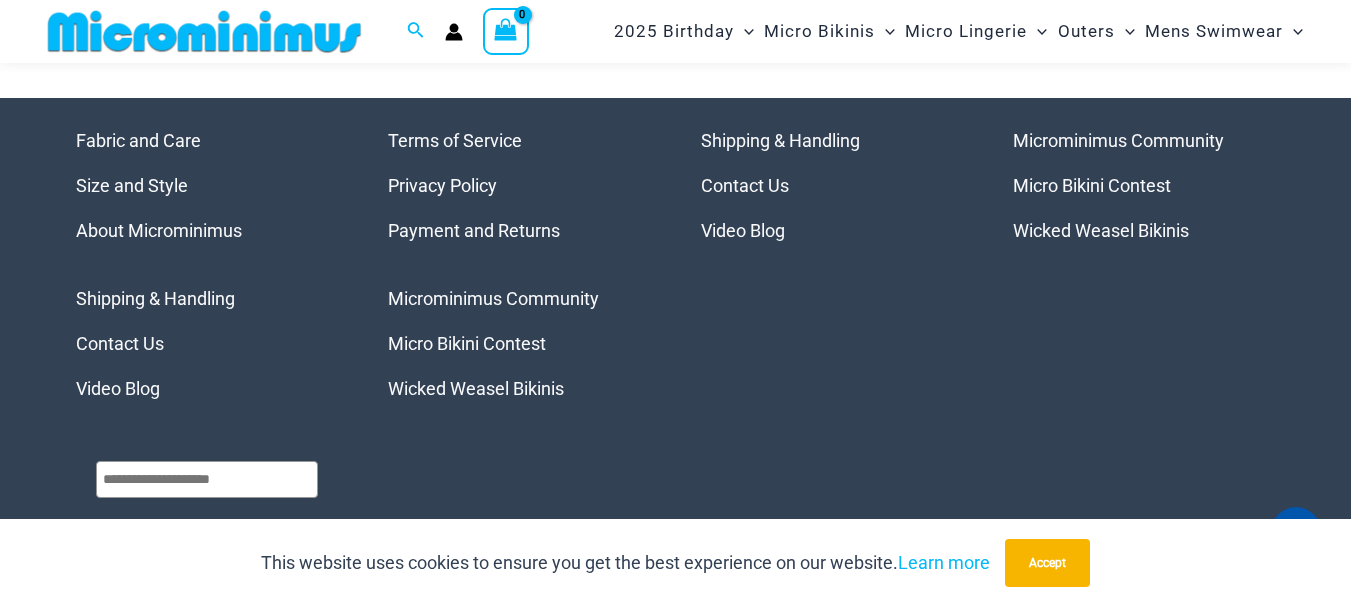 click on "Wicked Weasel Bikinis" at bounding box center [476, 388] 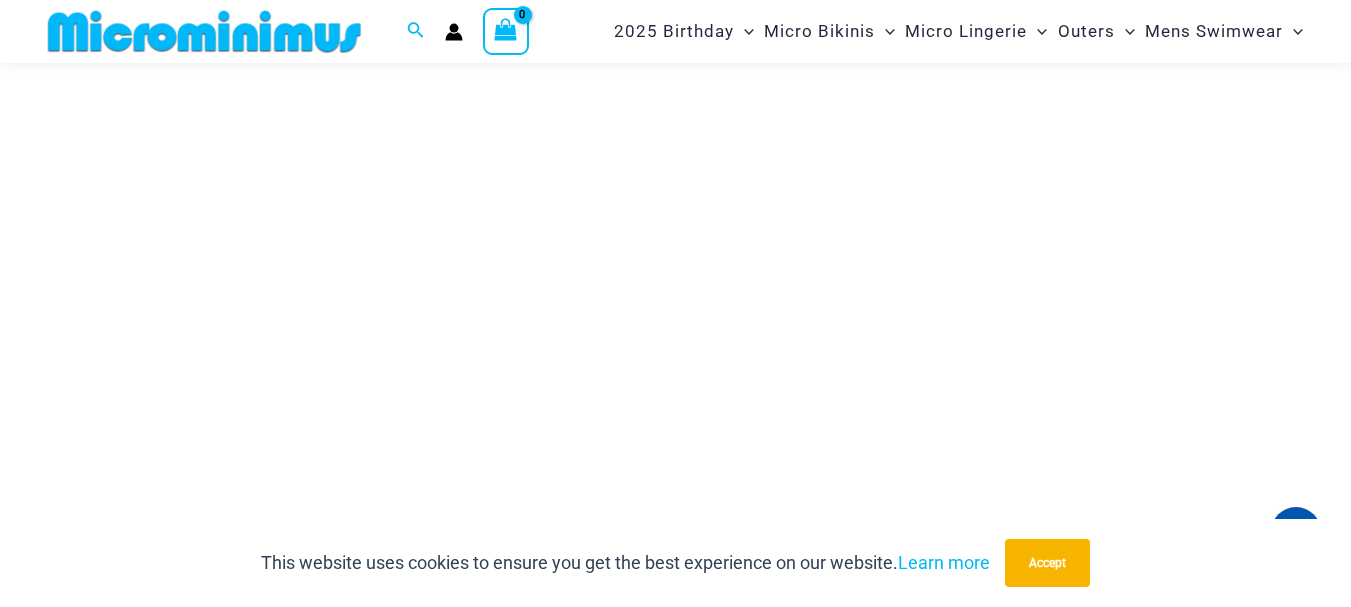 scroll, scrollTop: 5382, scrollLeft: 0, axis: vertical 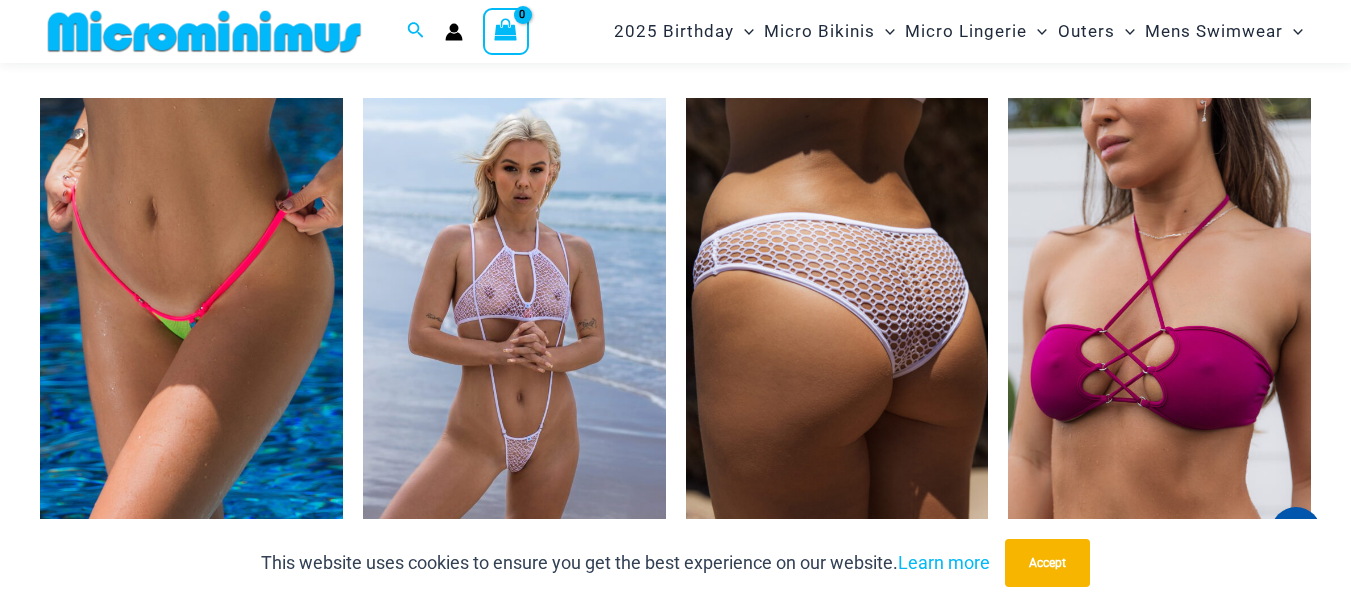 click at bounding box center [837, 325] 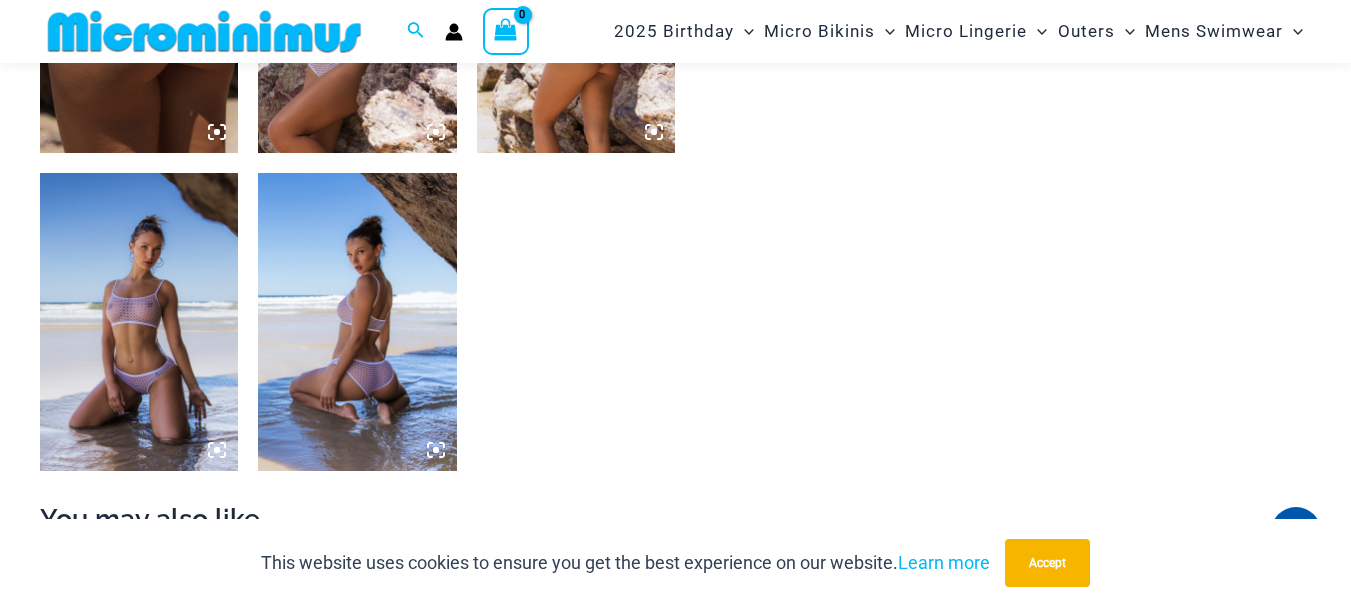 scroll, scrollTop: 1285, scrollLeft: 0, axis: vertical 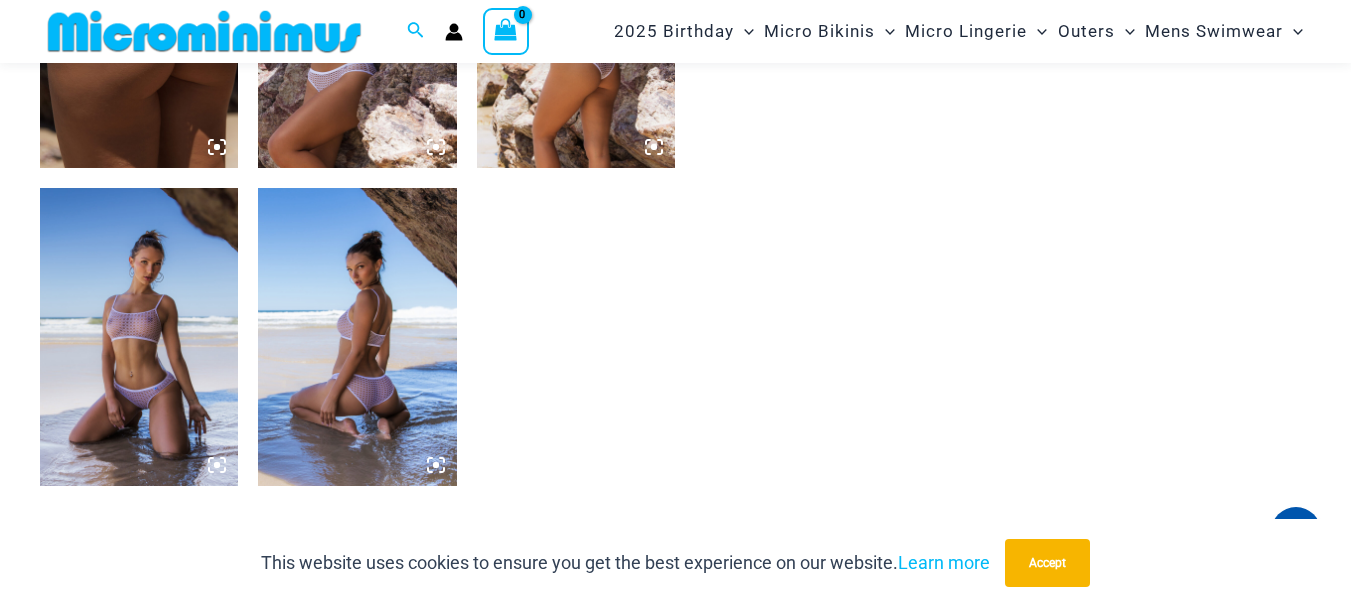 click at bounding box center (139, 337) 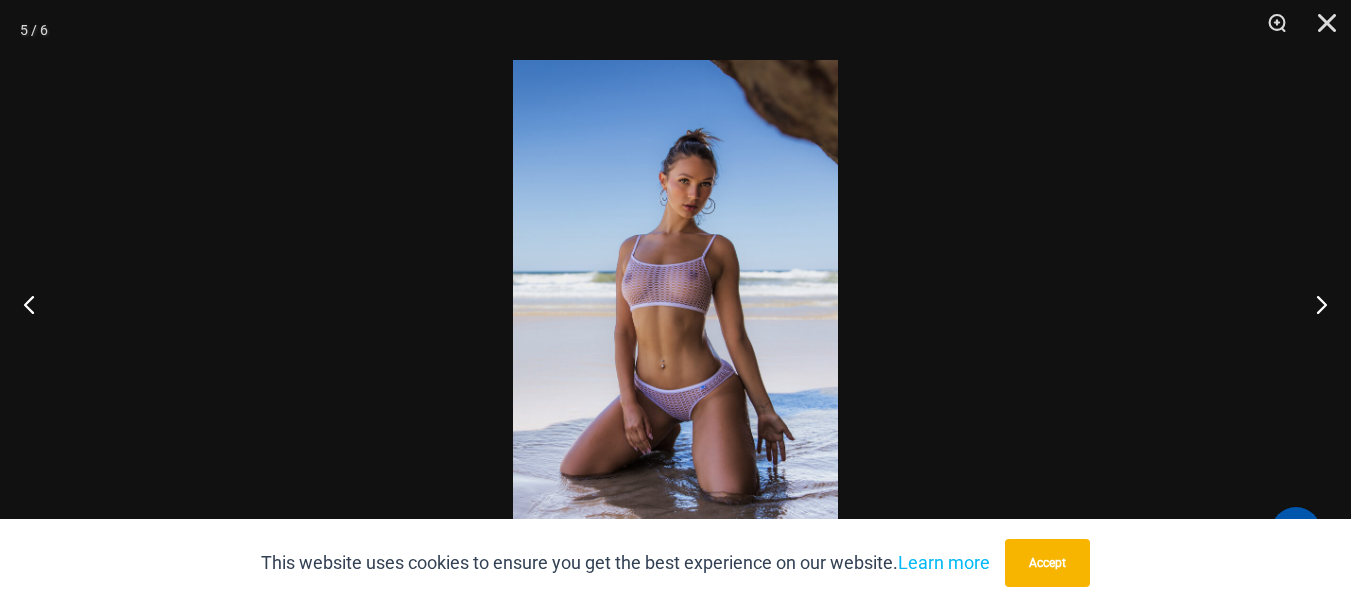 click at bounding box center (675, 303) 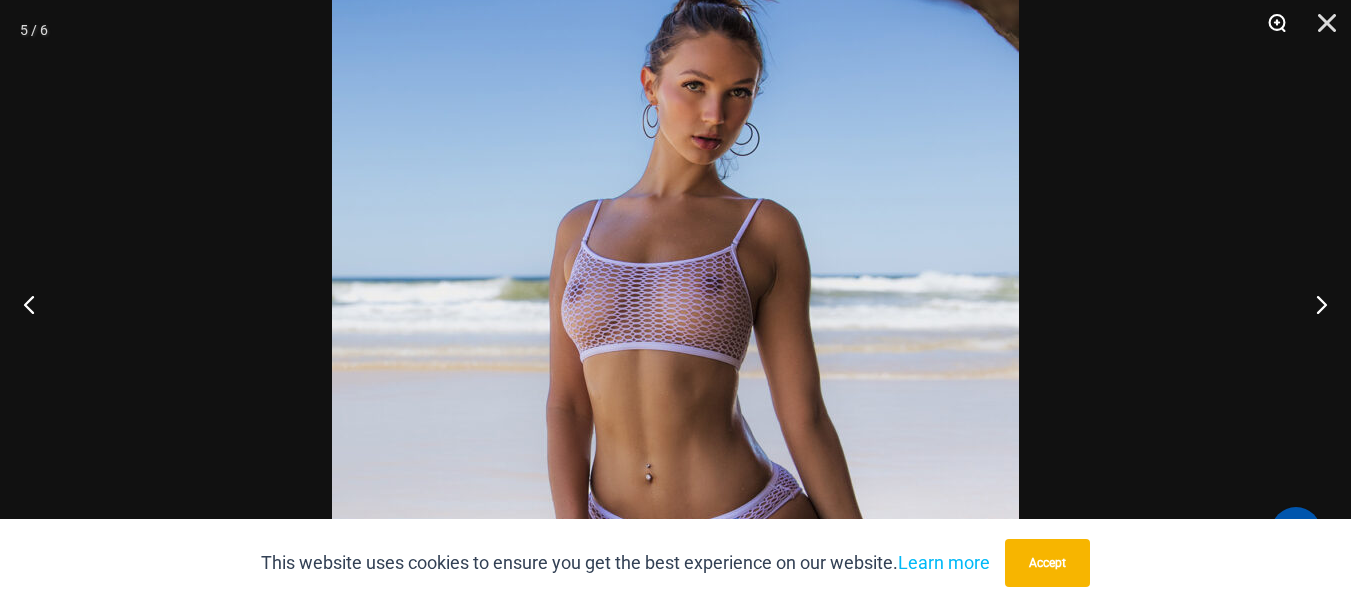 click at bounding box center [1270, 30] 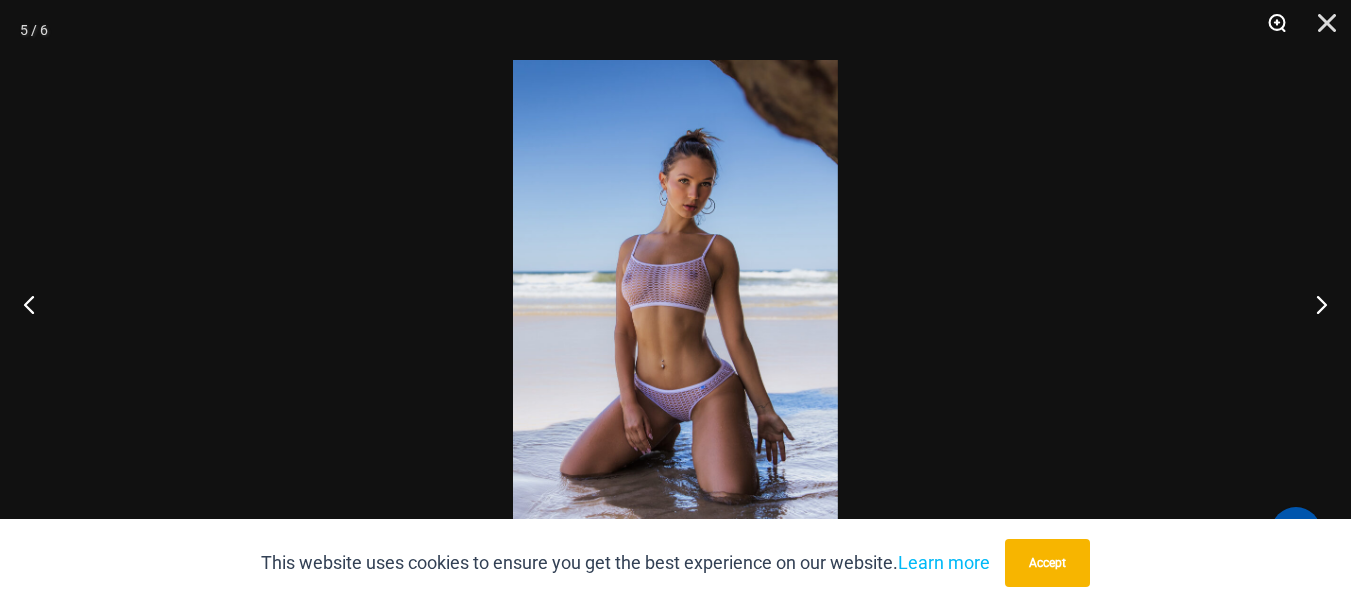 click at bounding box center [1270, 30] 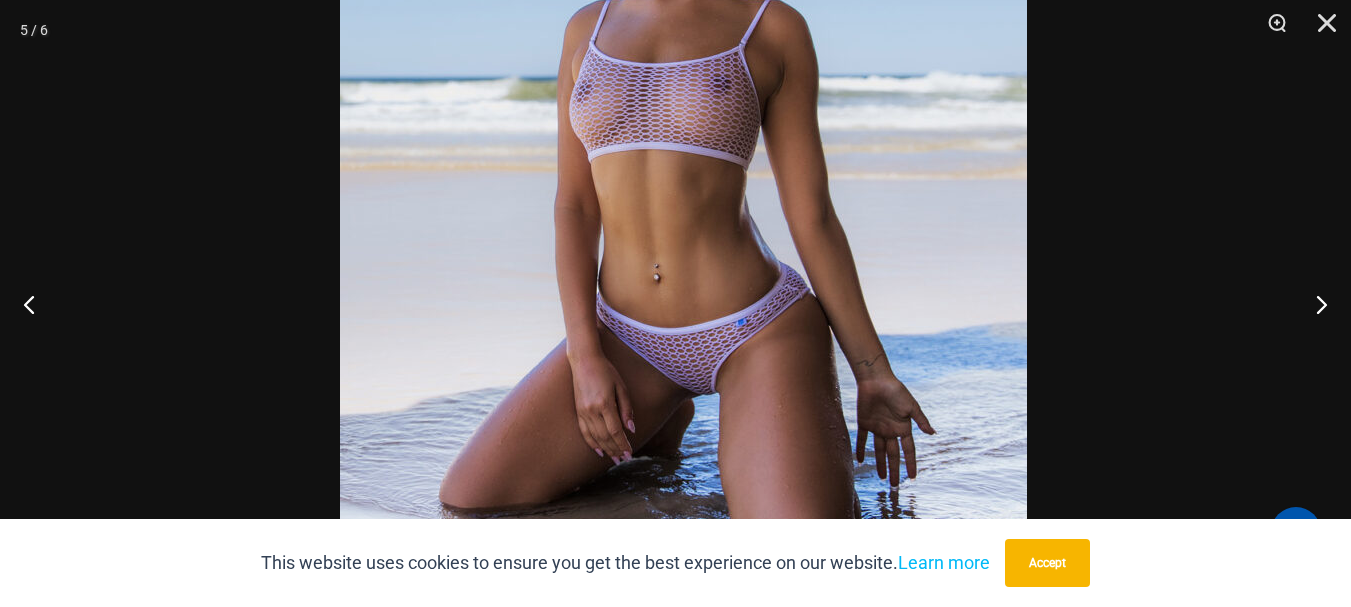 click at bounding box center (683, 145) 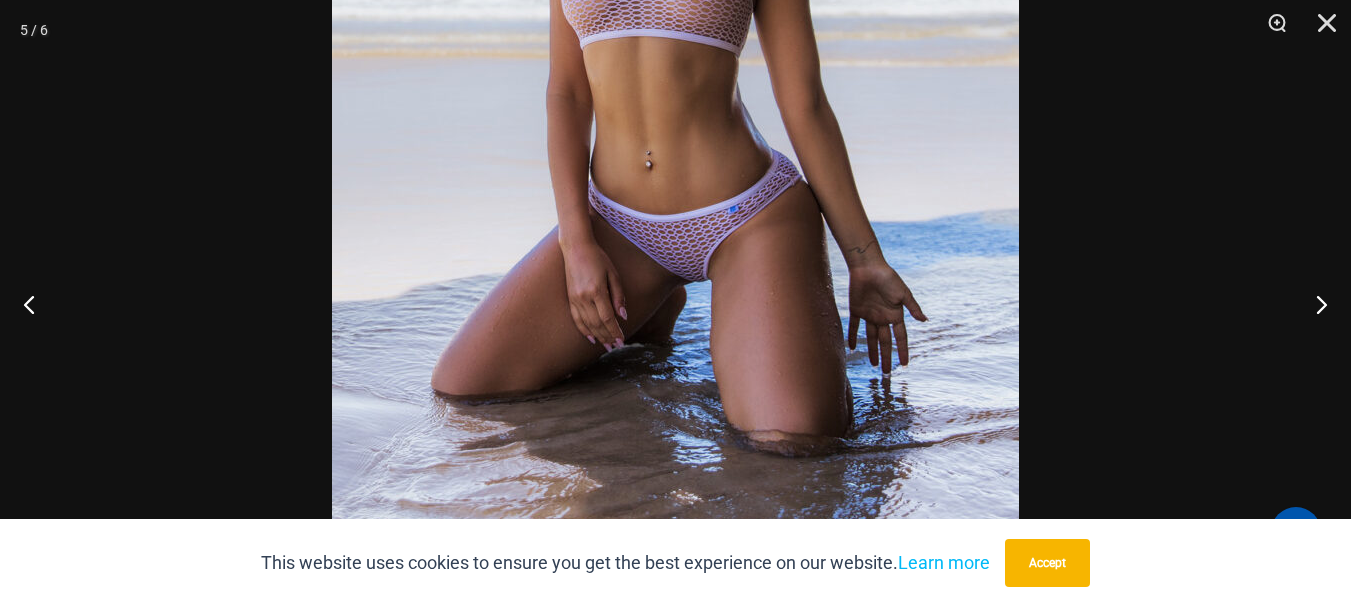 scroll, scrollTop: 1810, scrollLeft: 0, axis: vertical 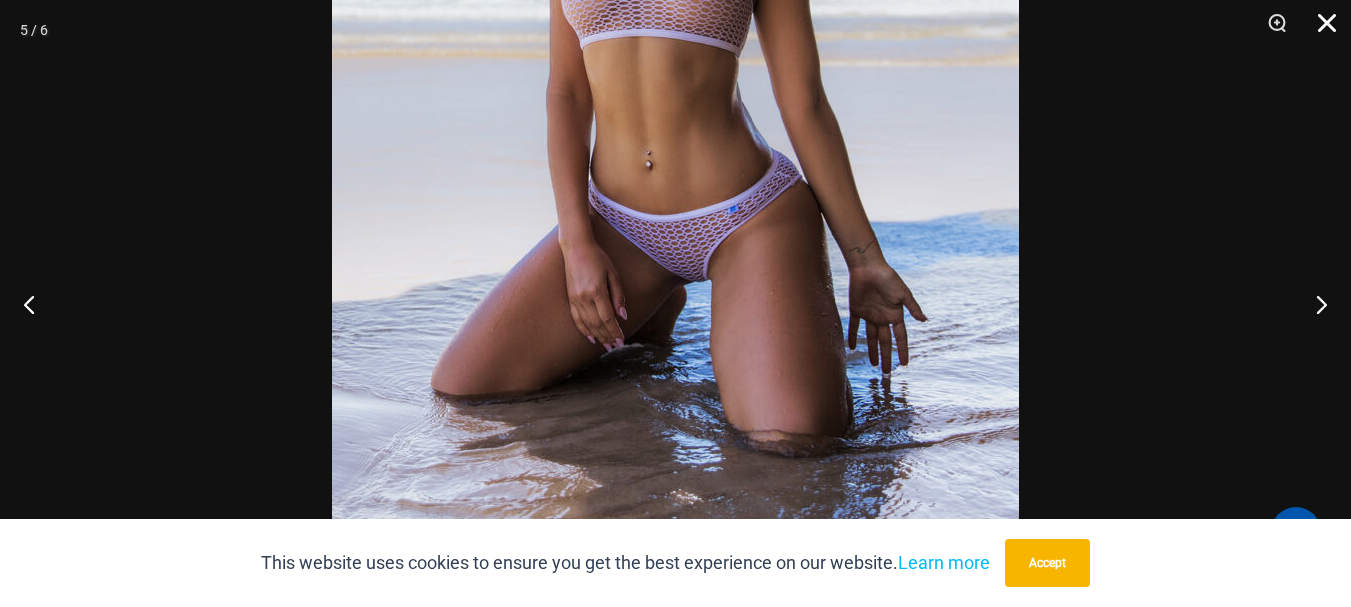 click at bounding box center [1320, 30] 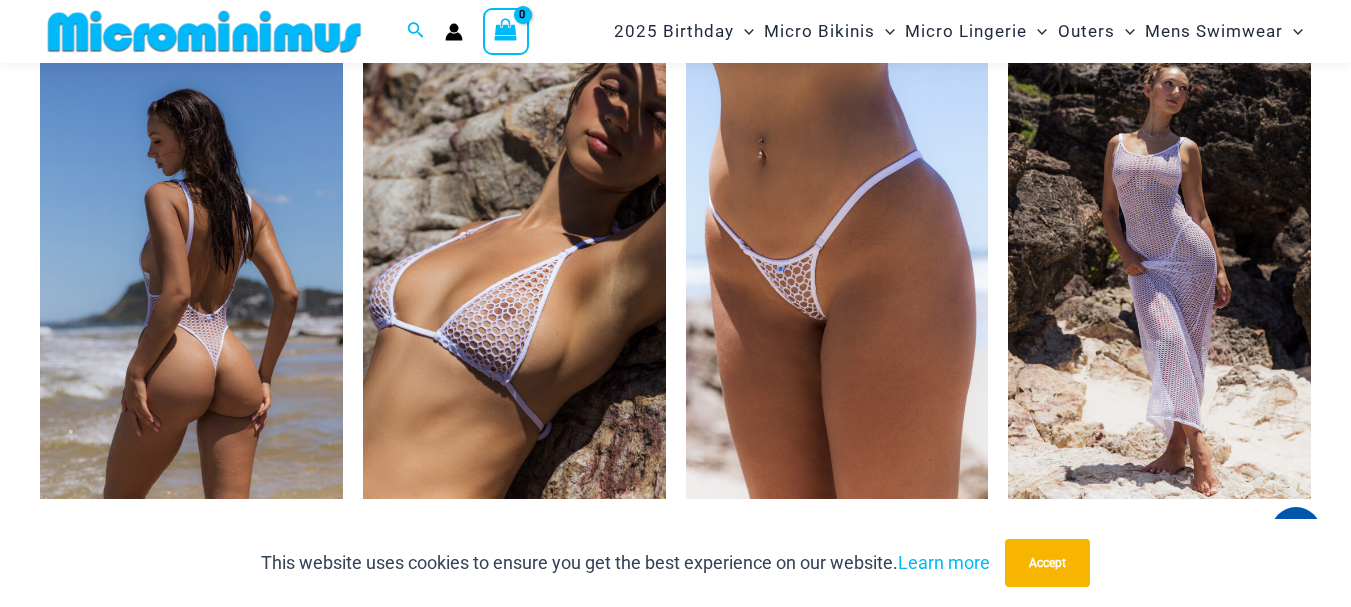 click at bounding box center [191, 272] 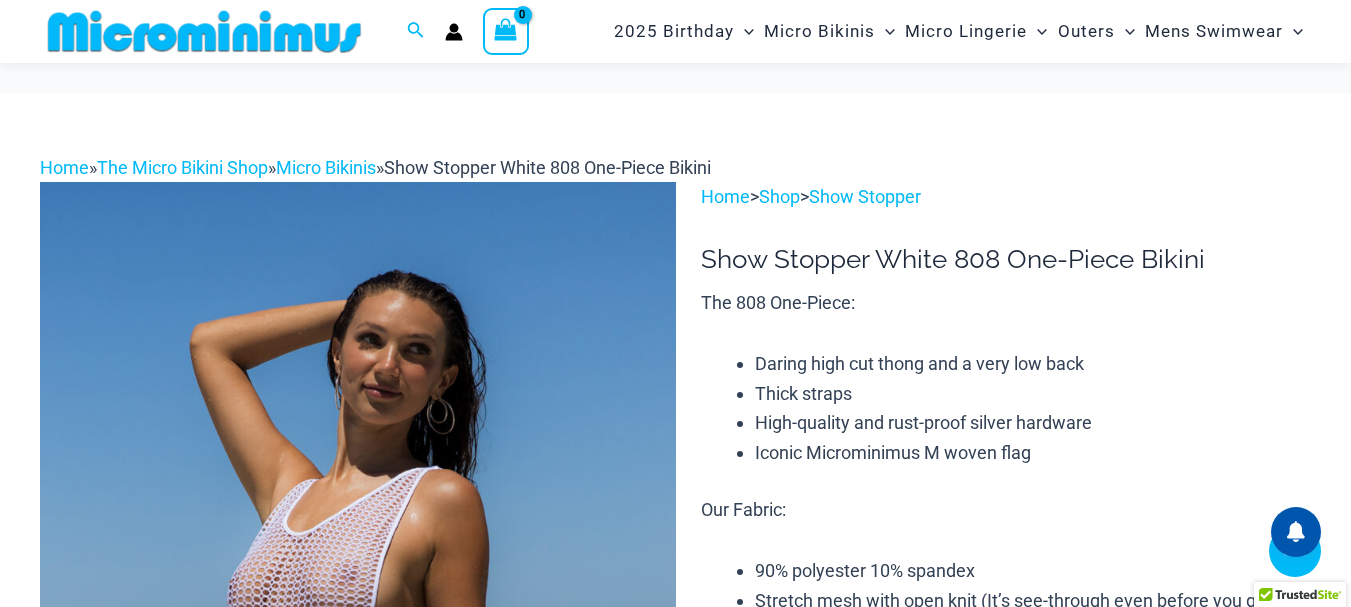 scroll, scrollTop: 1391, scrollLeft: 0, axis: vertical 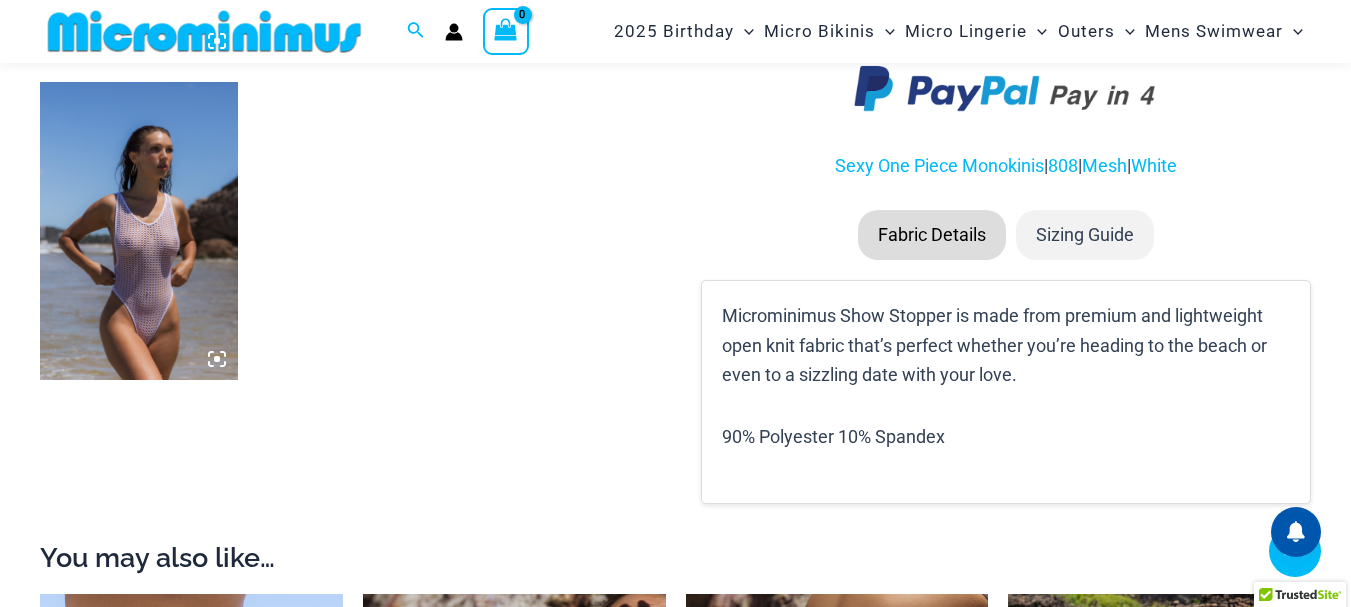 click 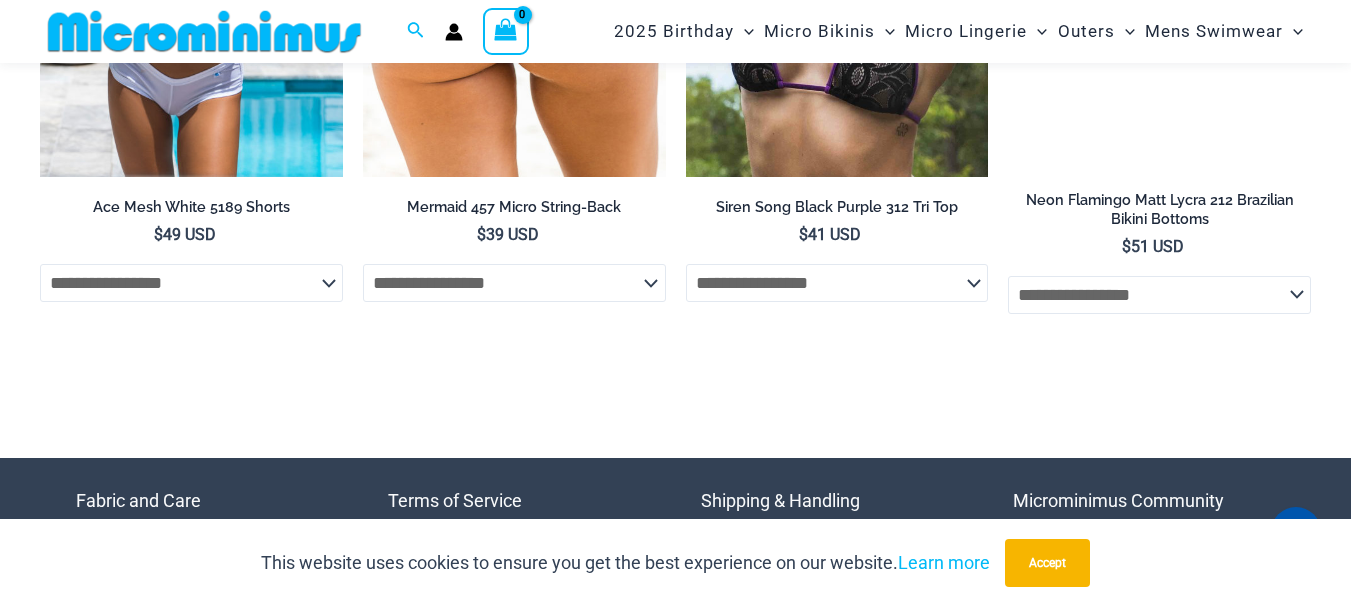 scroll, scrollTop: 7410, scrollLeft: 0, axis: vertical 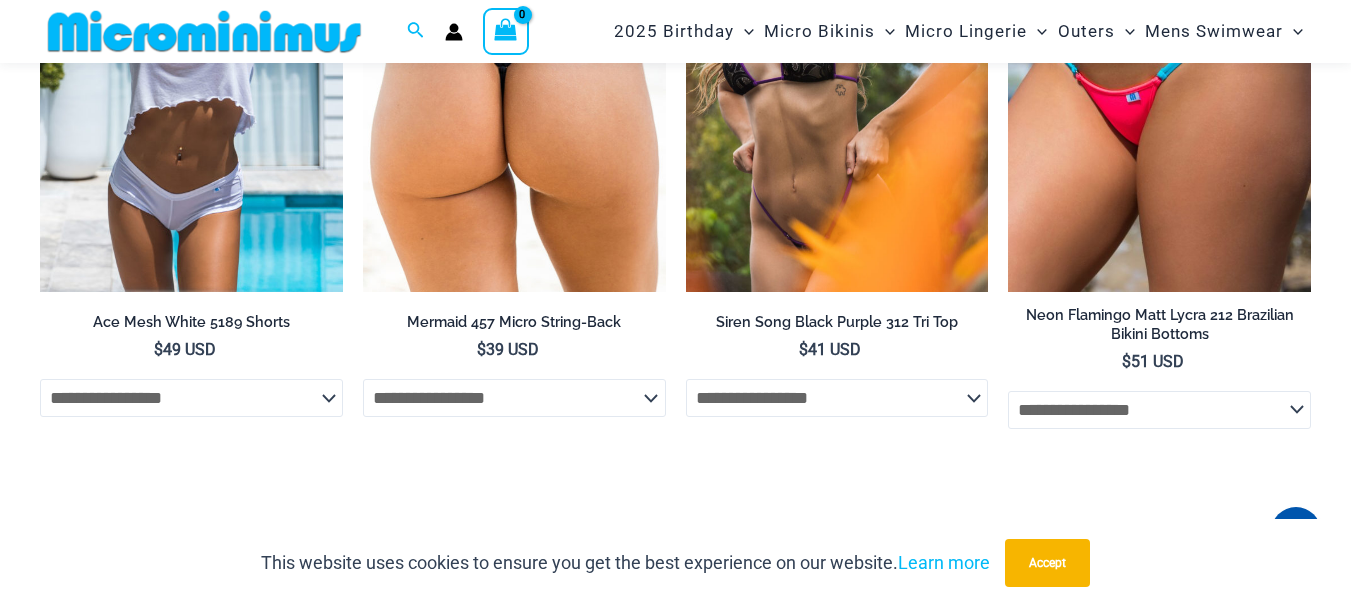 click at bounding box center [837, 65] 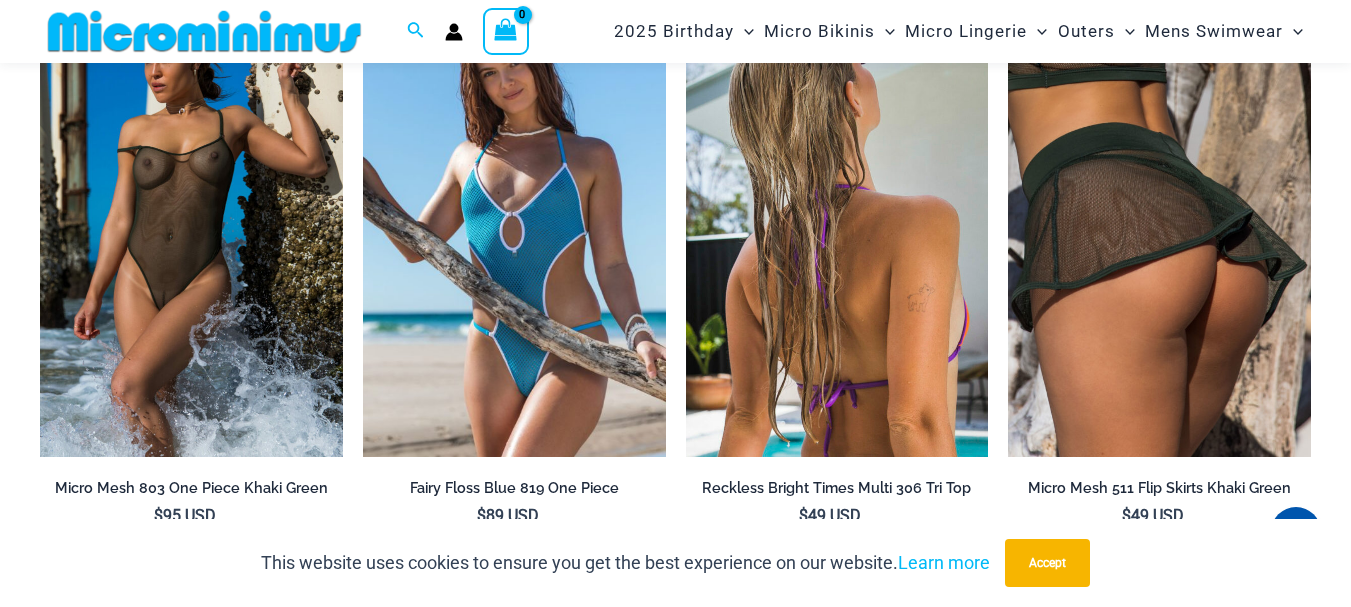 scroll, scrollTop: 1878, scrollLeft: 0, axis: vertical 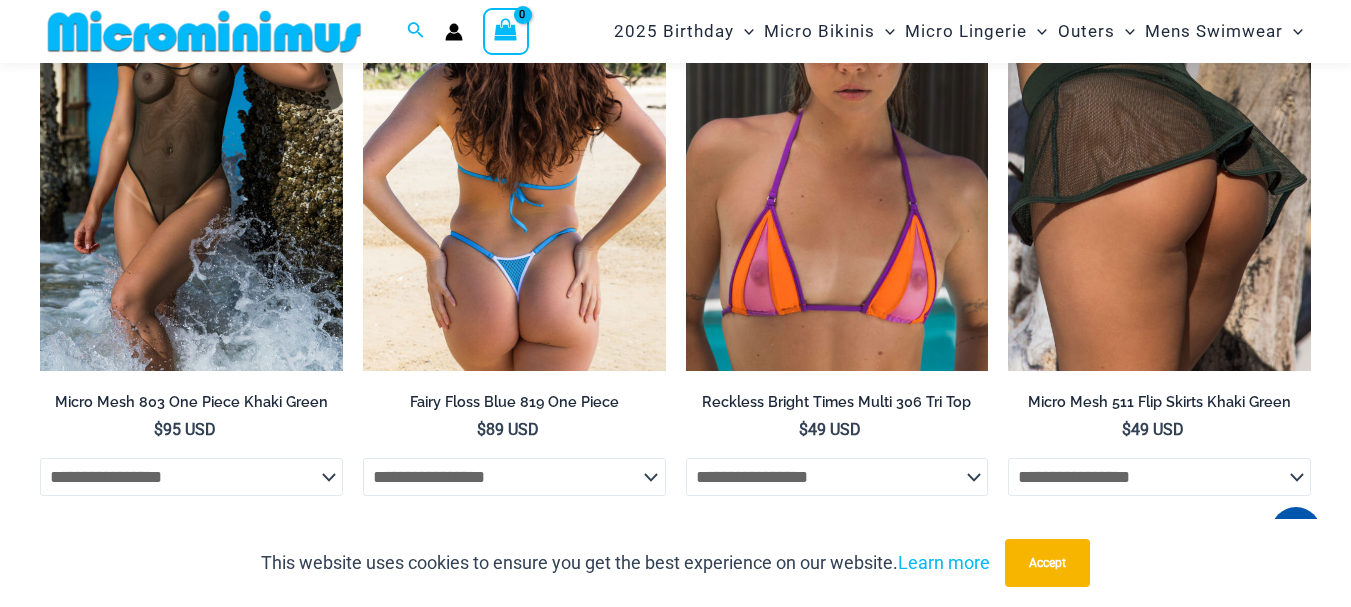 click at bounding box center [514, 144] 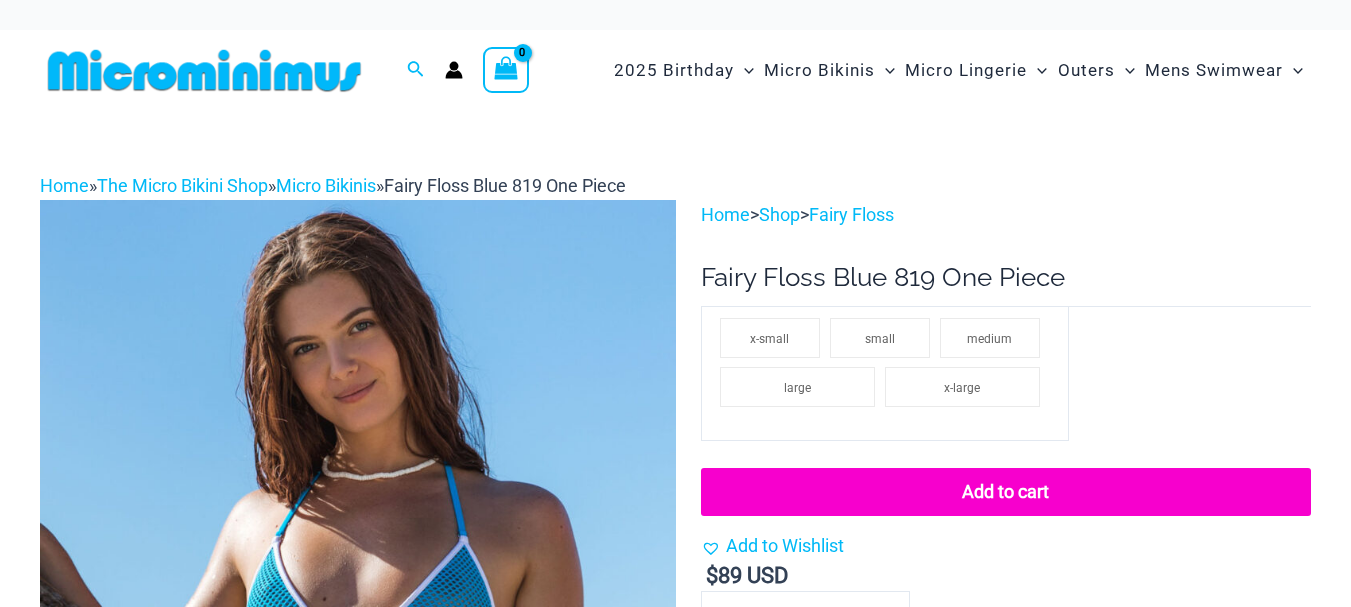 scroll, scrollTop: 0, scrollLeft: 0, axis: both 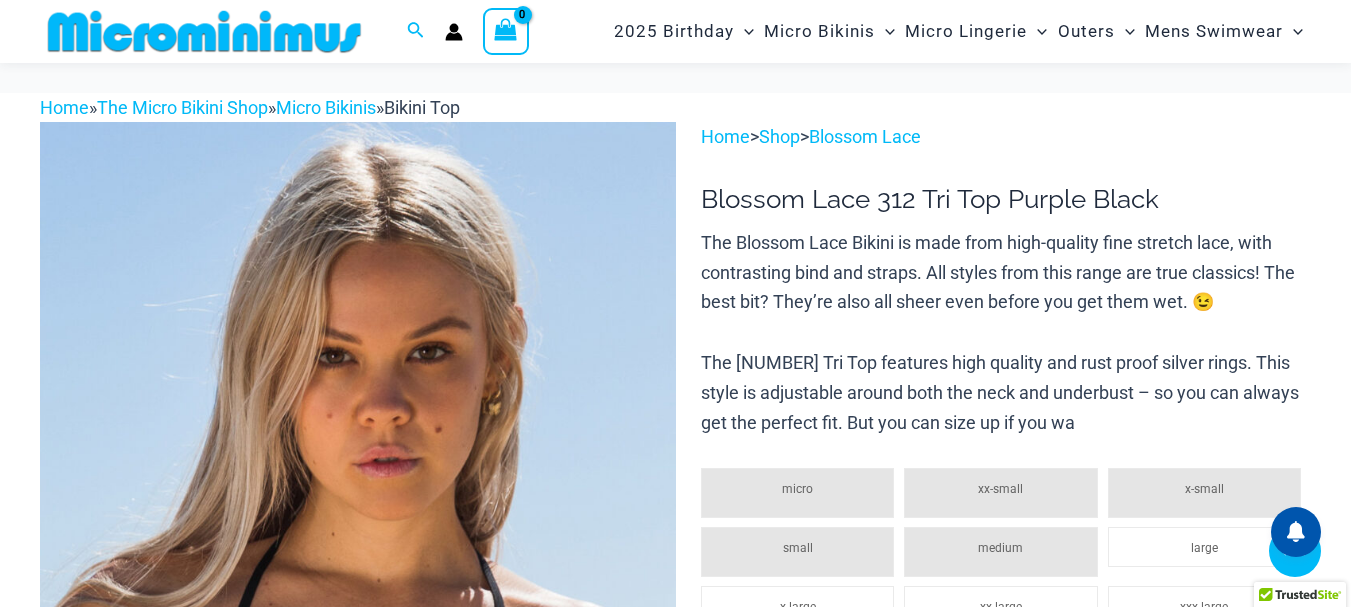 click at bounding box center [139, 1249] 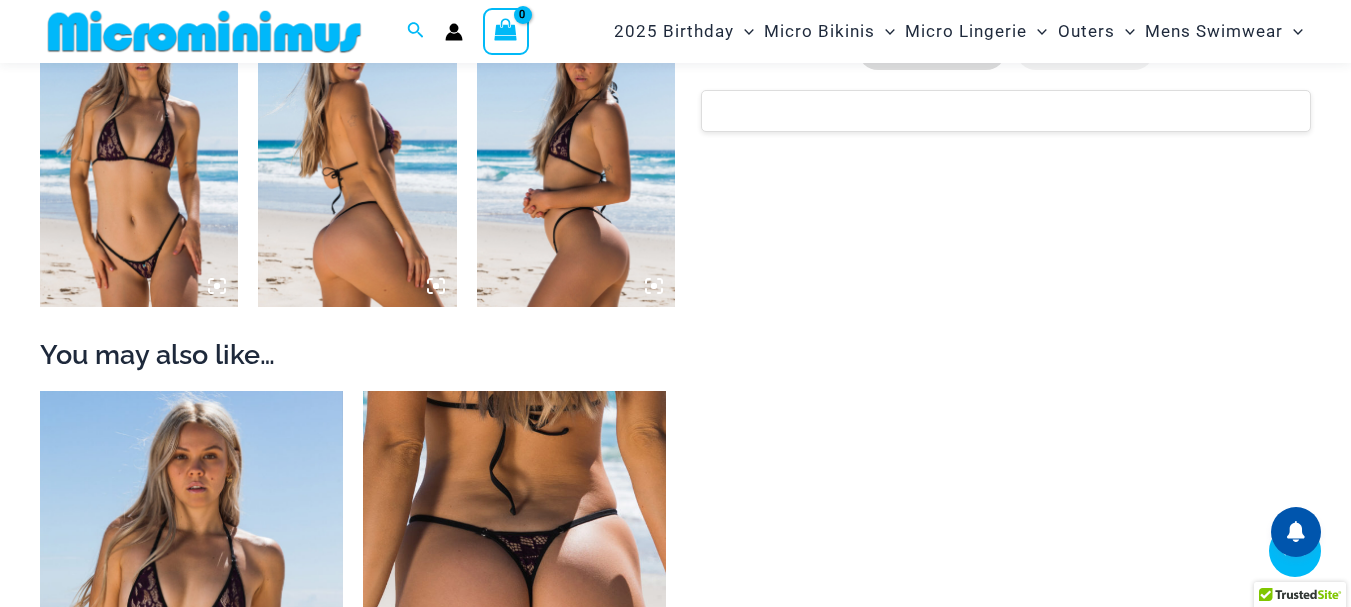 click at bounding box center (191, 616) 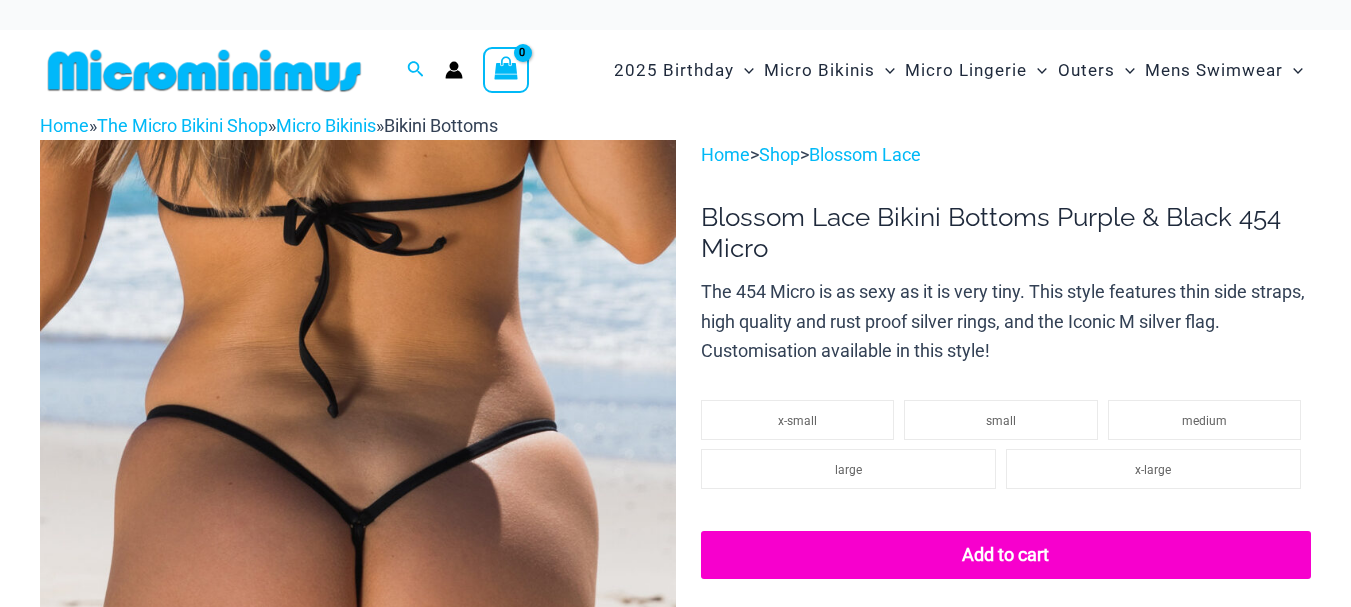 scroll, scrollTop: 0, scrollLeft: 0, axis: both 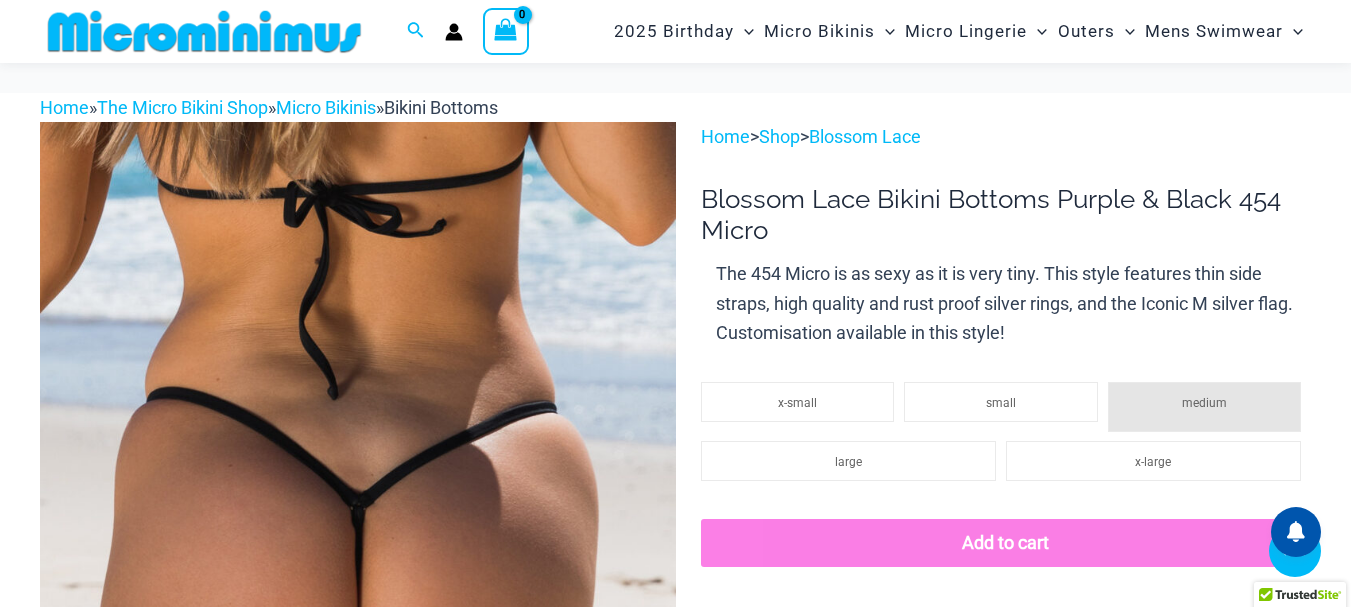 click at bounding box center (139, 1242) 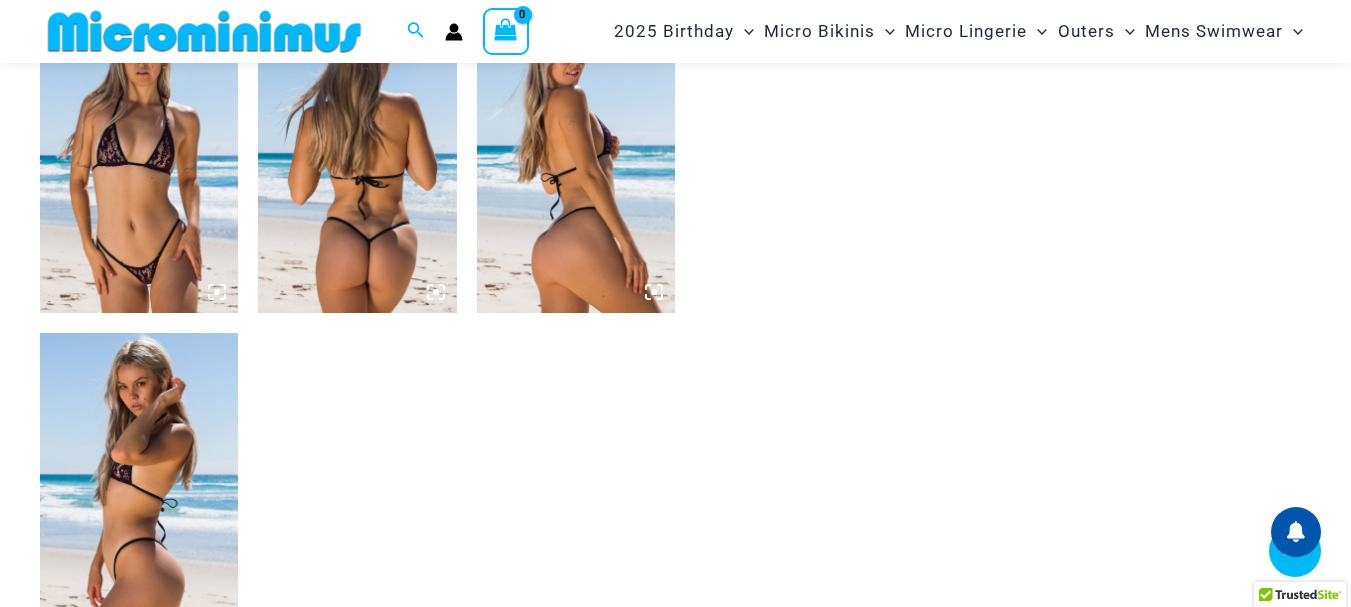 click at bounding box center [139, 160] 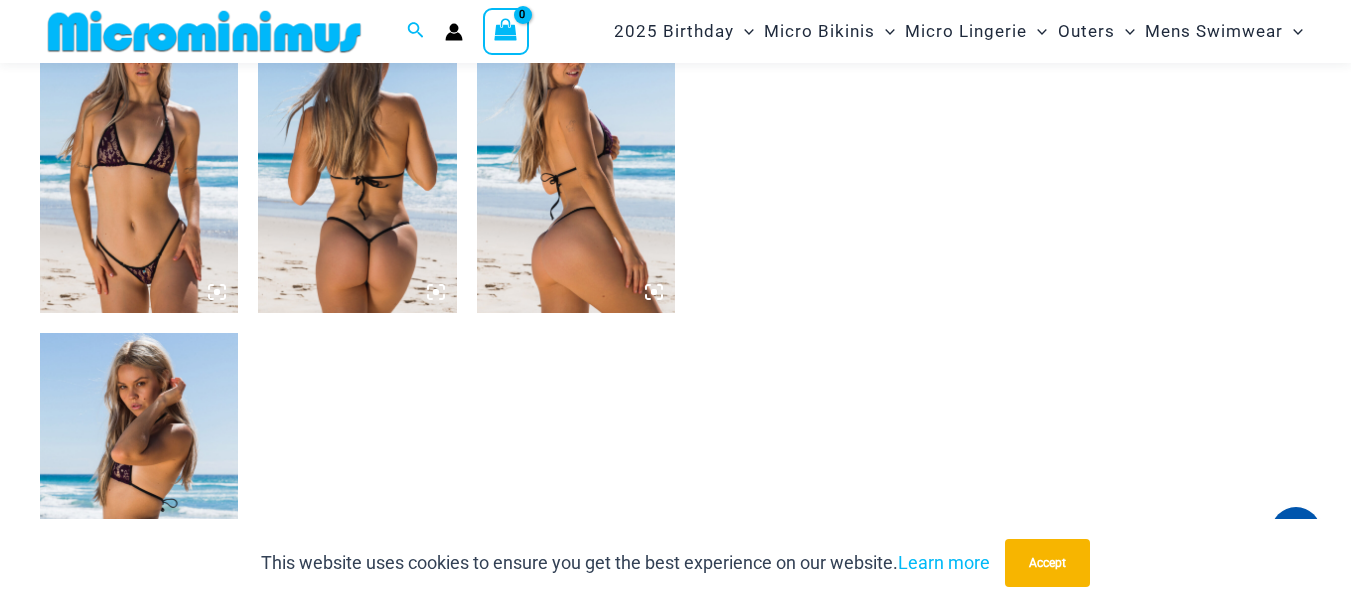 scroll, scrollTop: 1071, scrollLeft: 0, axis: vertical 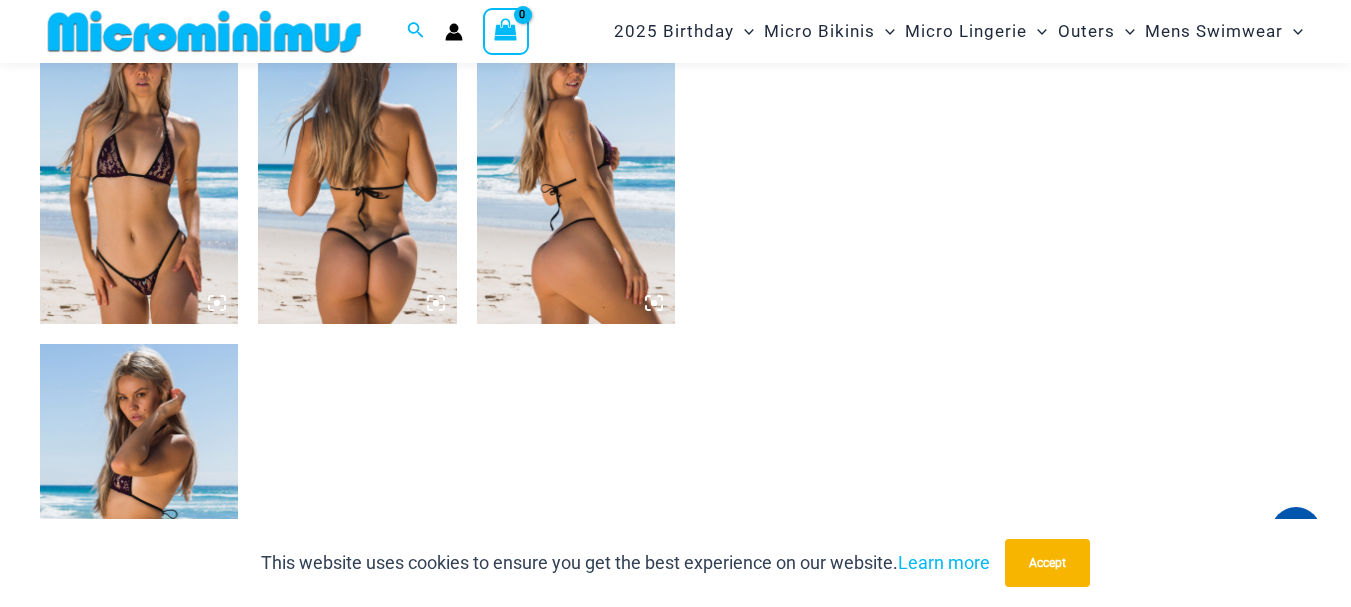 click at bounding box center [139, 171] 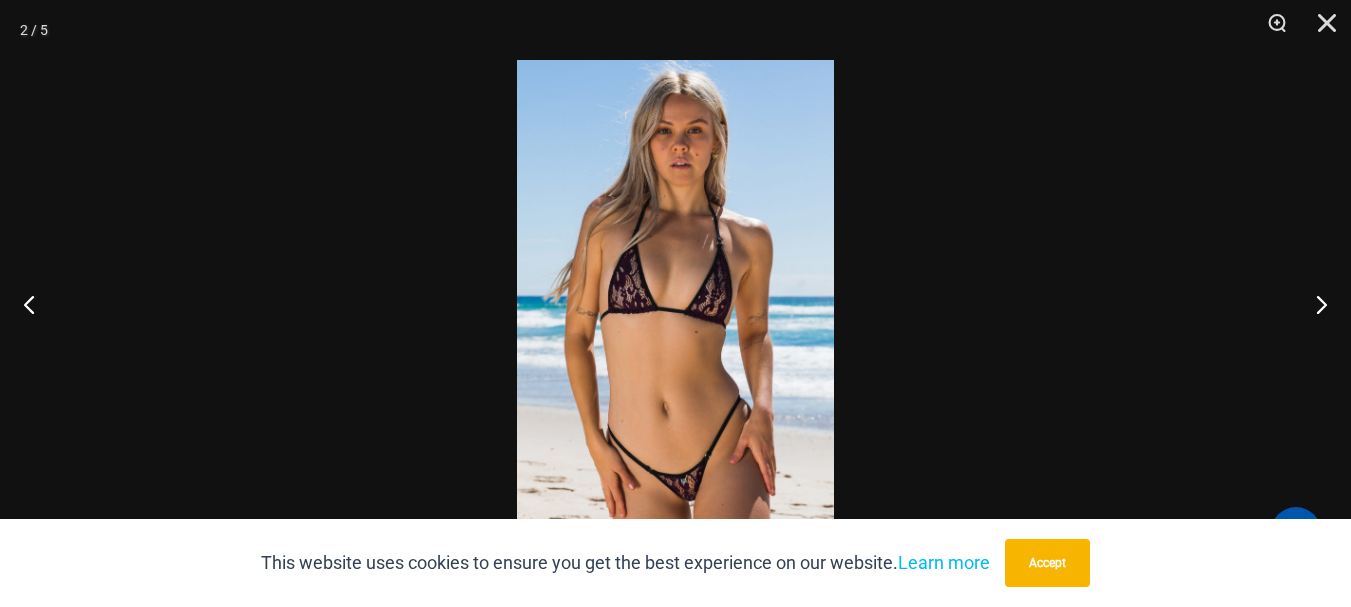 click at bounding box center [675, 303] 